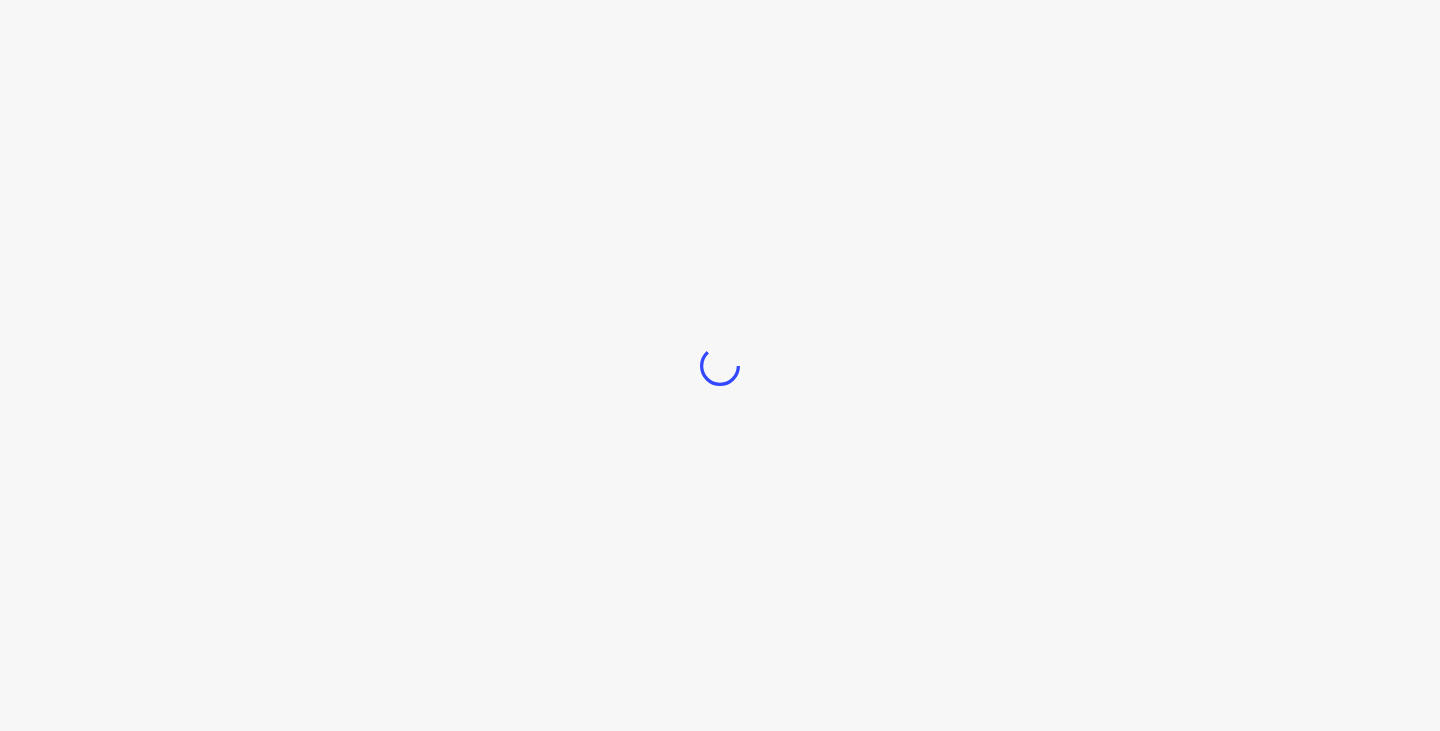 scroll, scrollTop: 0, scrollLeft: 0, axis: both 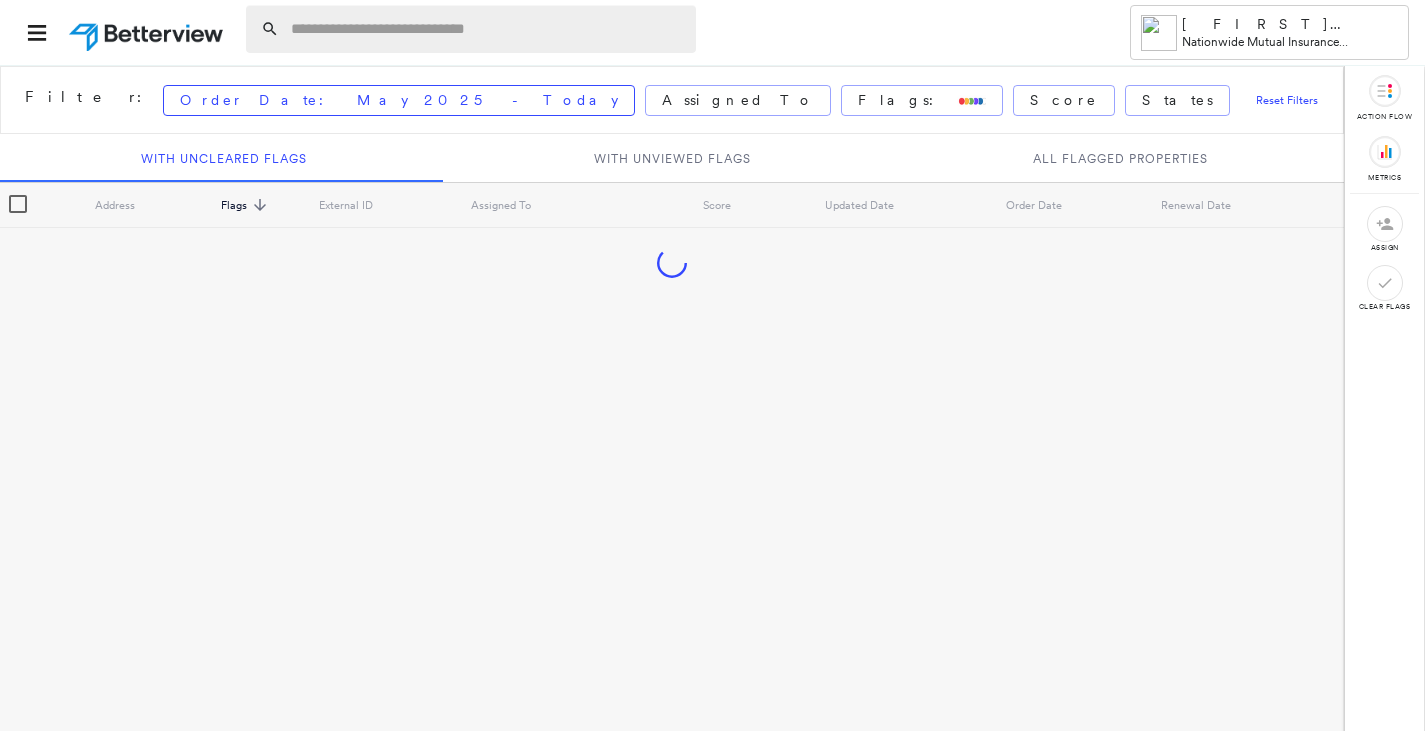 click at bounding box center (487, 29) 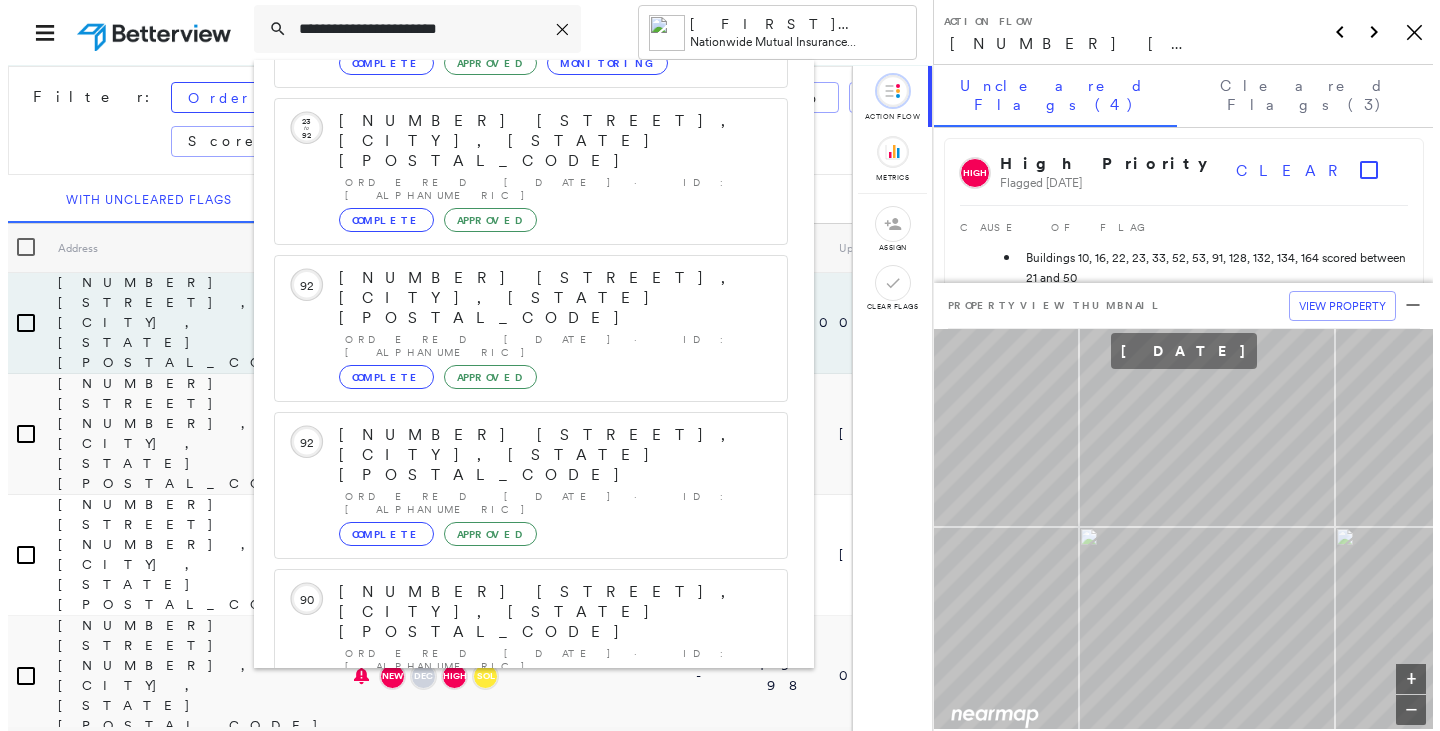 scroll, scrollTop: 213, scrollLeft: 0, axis: vertical 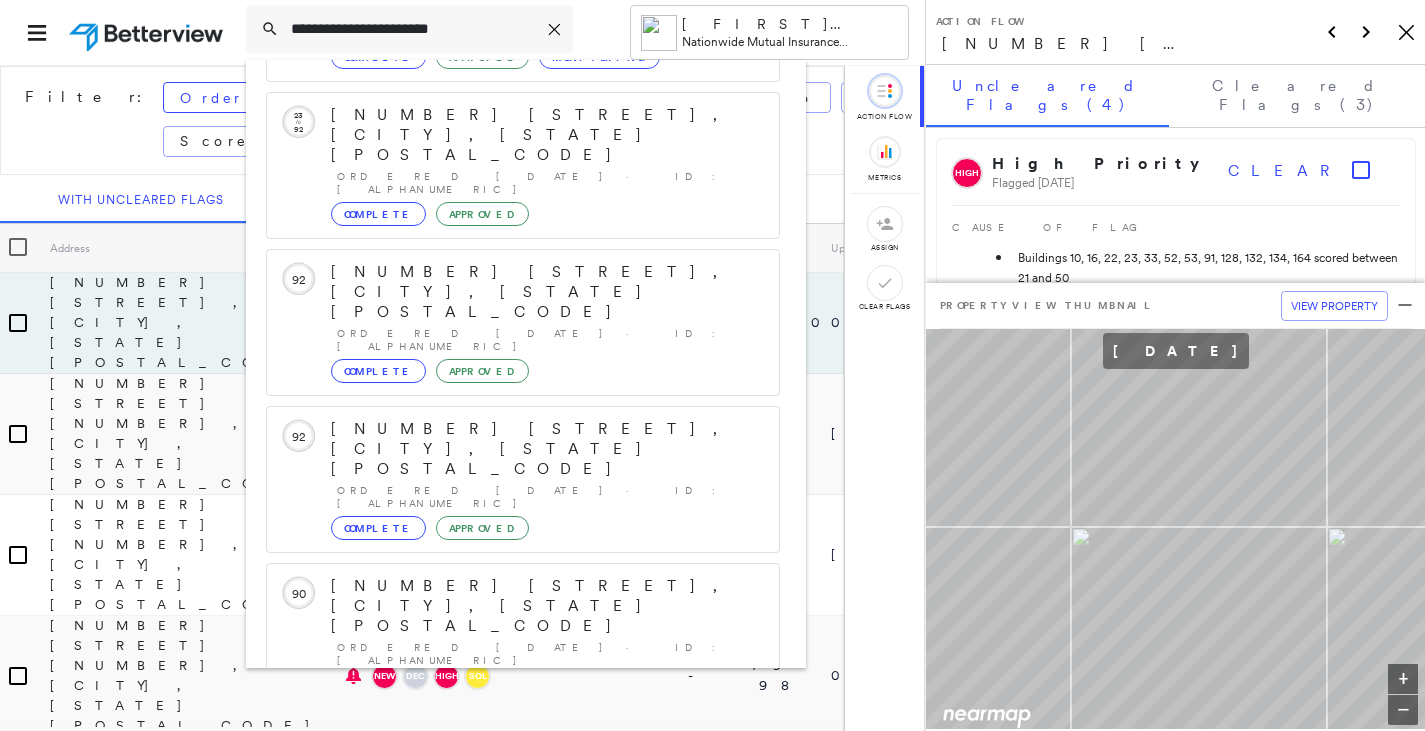 type on "**********" 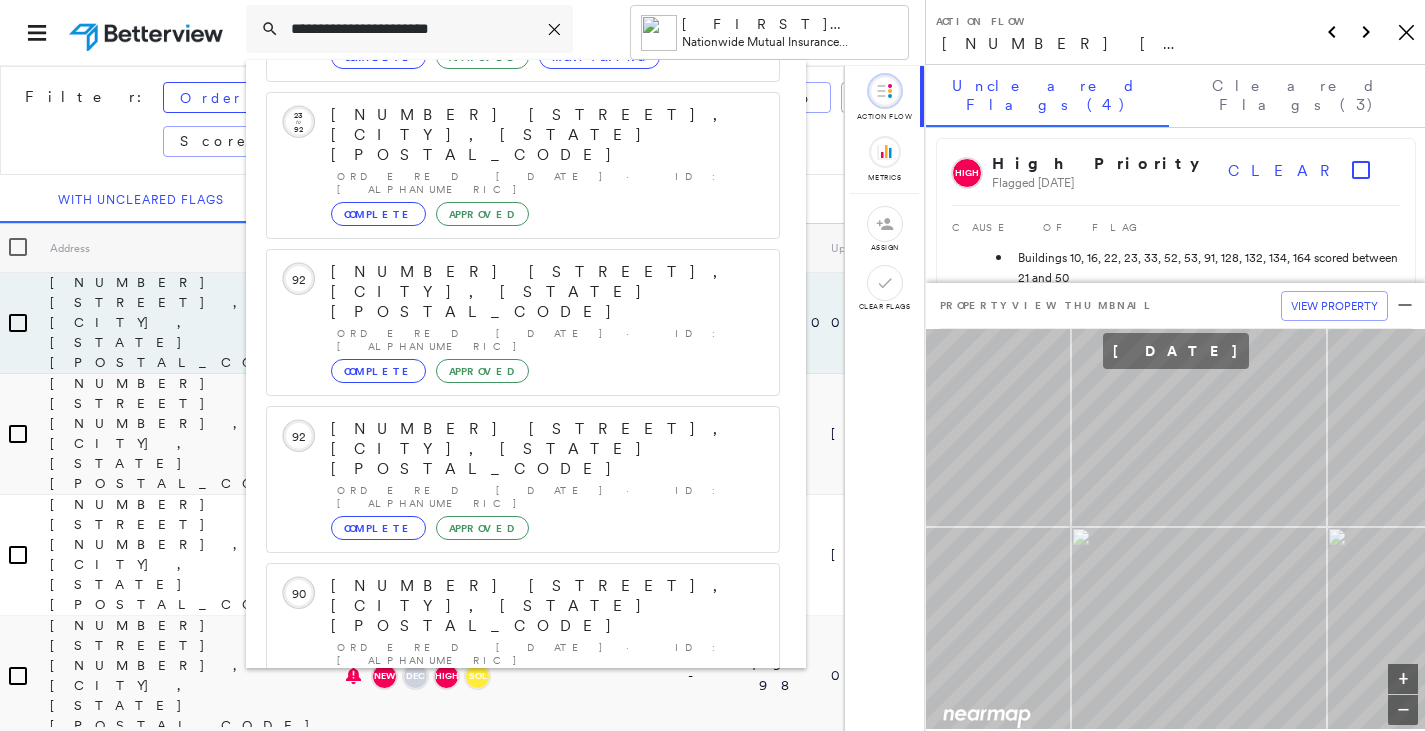 click 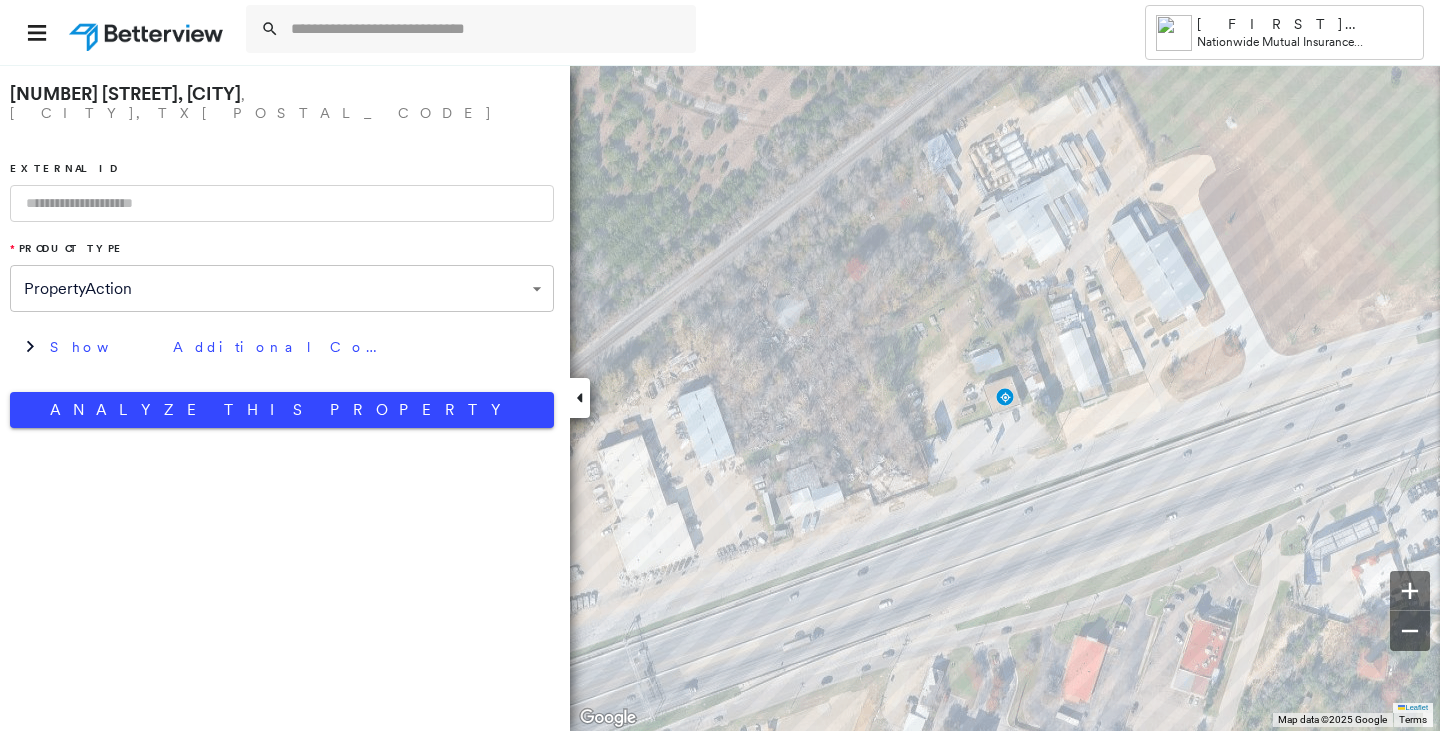 drag, startPoint x: 137, startPoint y: 177, endPoint x: 181, endPoint y: 249, distance: 84.38009 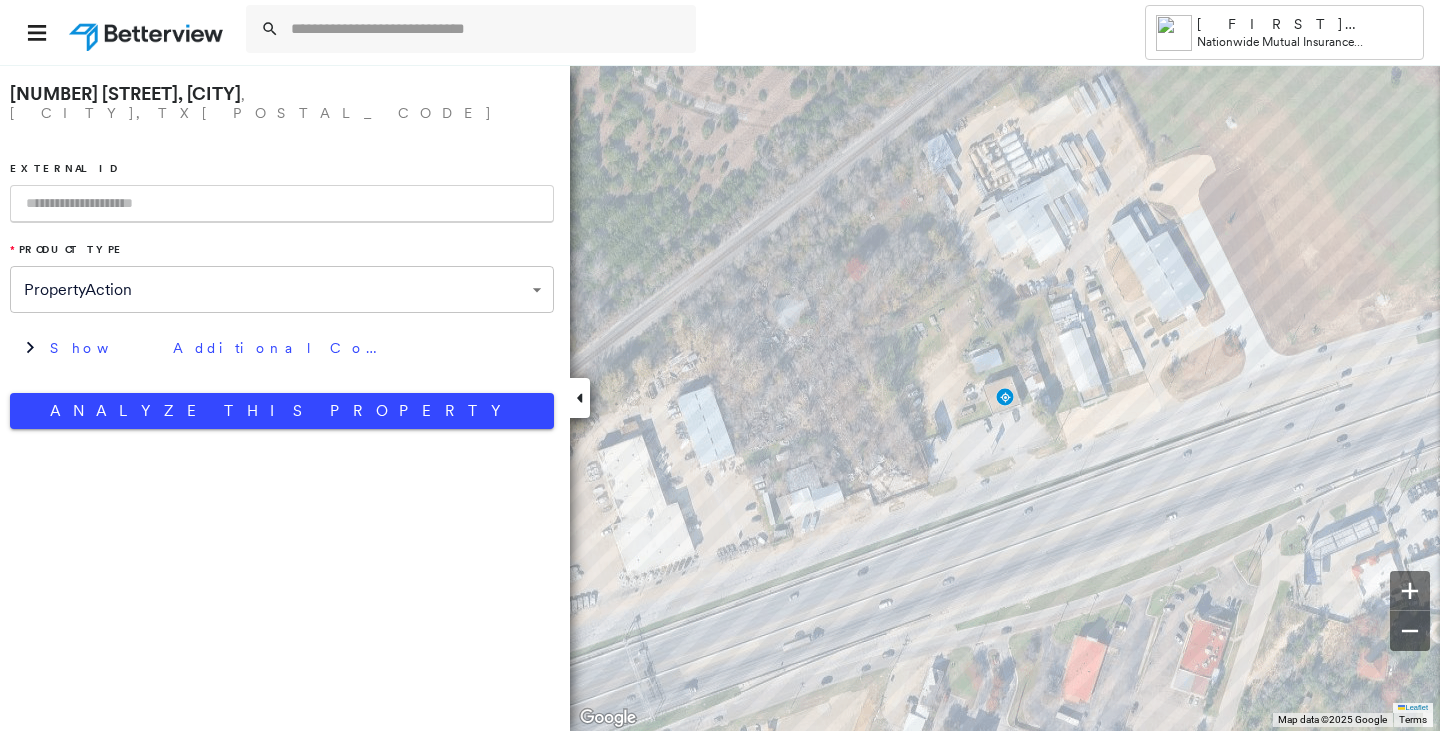 paste on "**********" 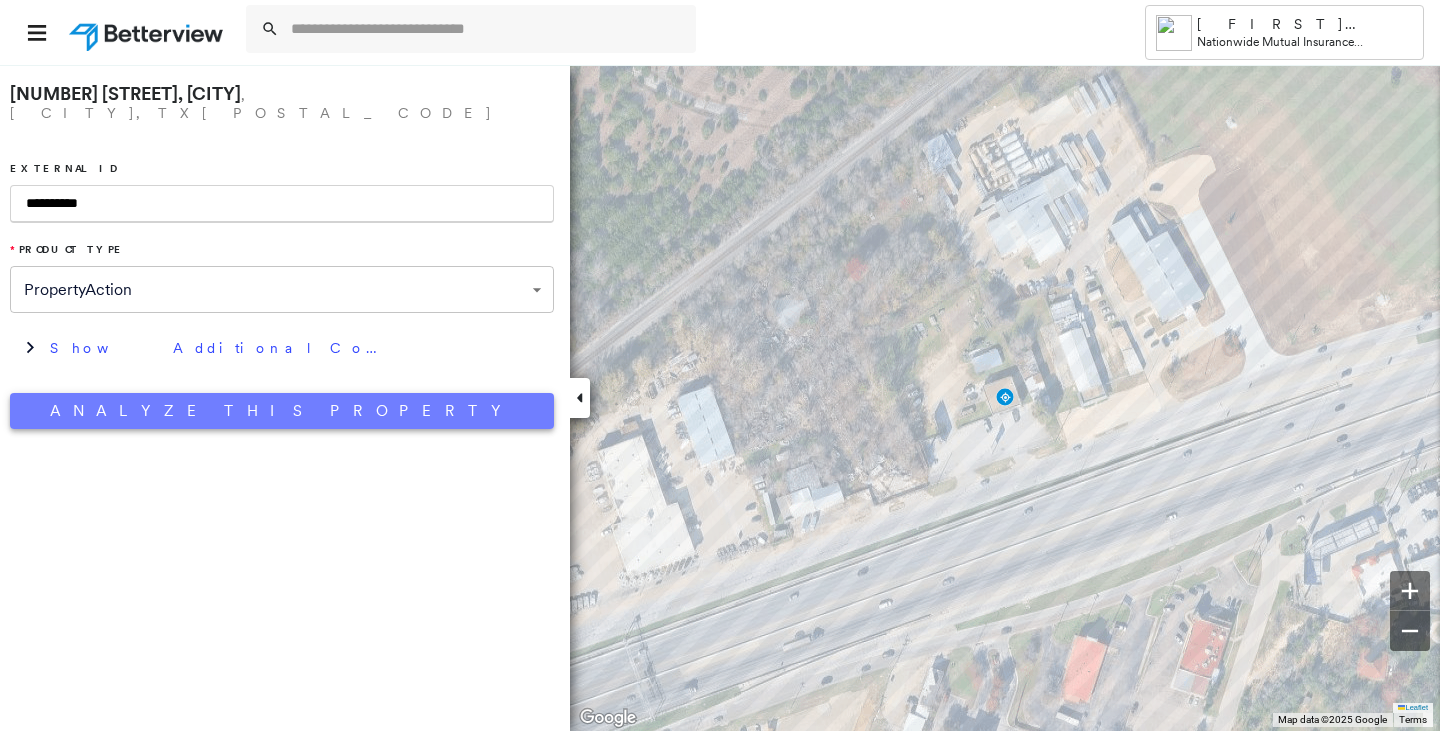 type on "**********" 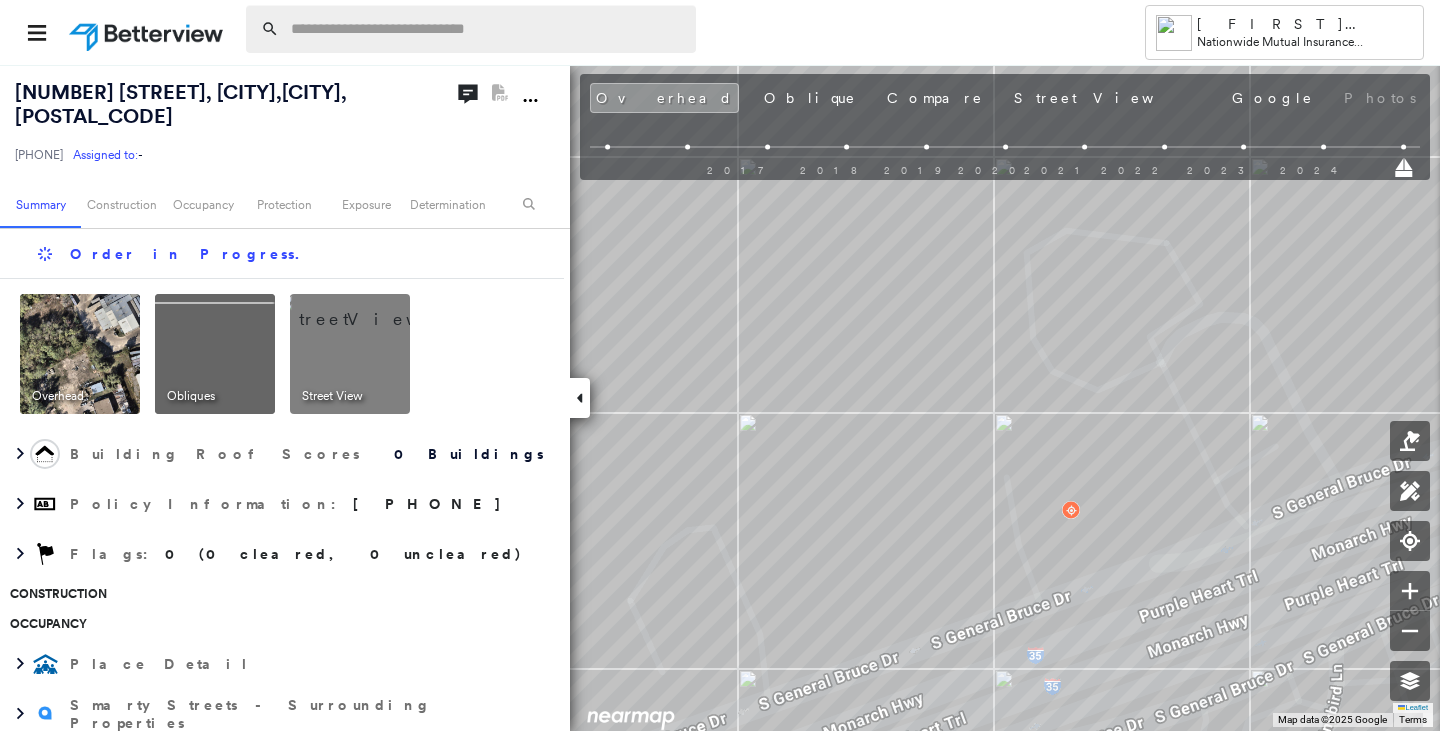 click at bounding box center [487, 29] 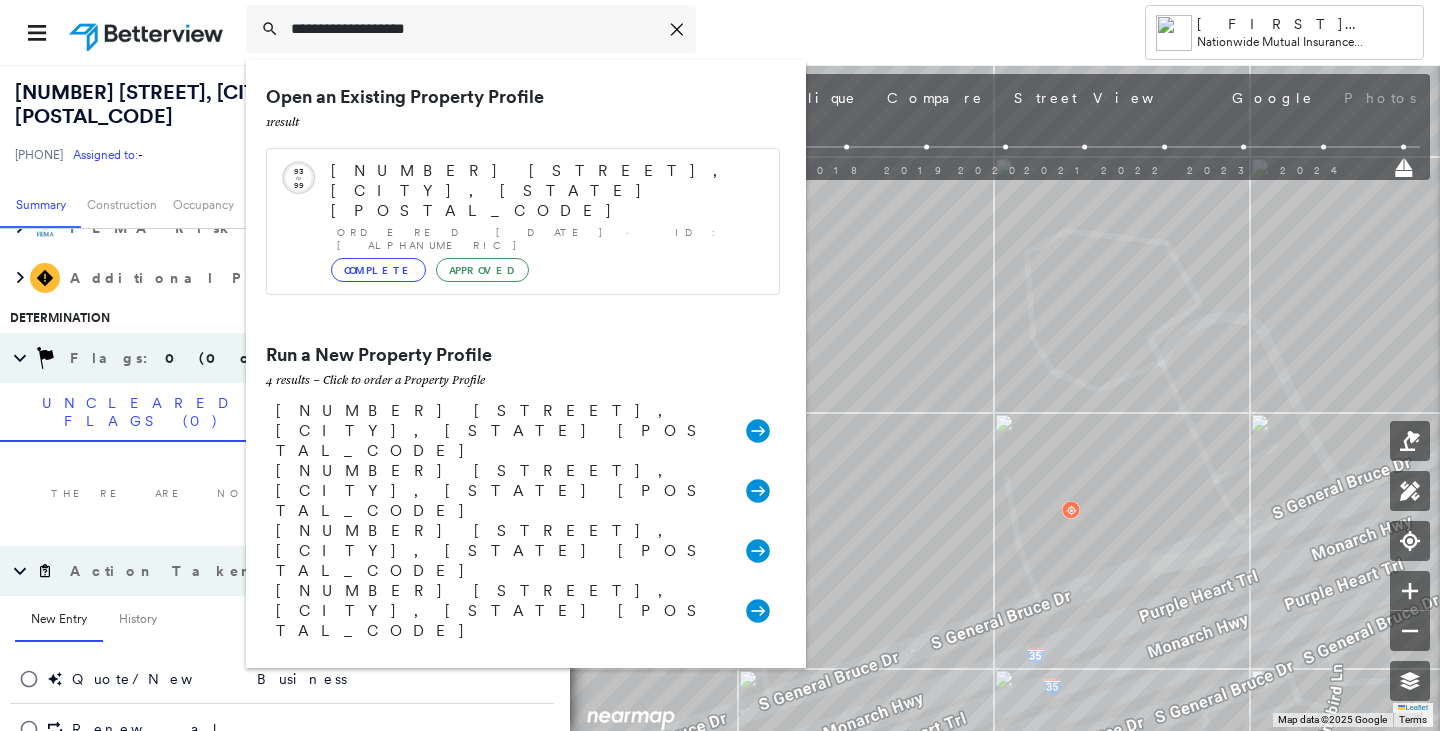 scroll, scrollTop: 700, scrollLeft: 0, axis: vertical 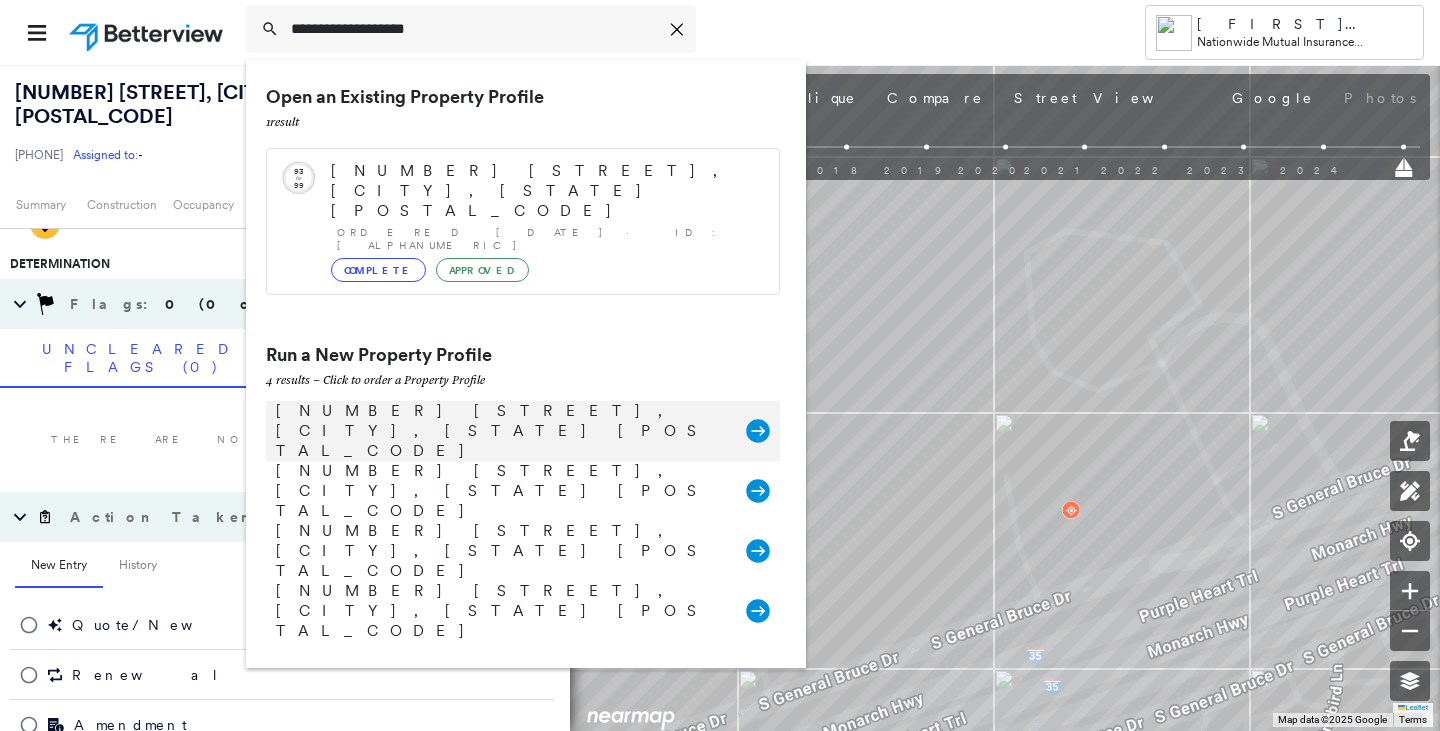 type on "**********" 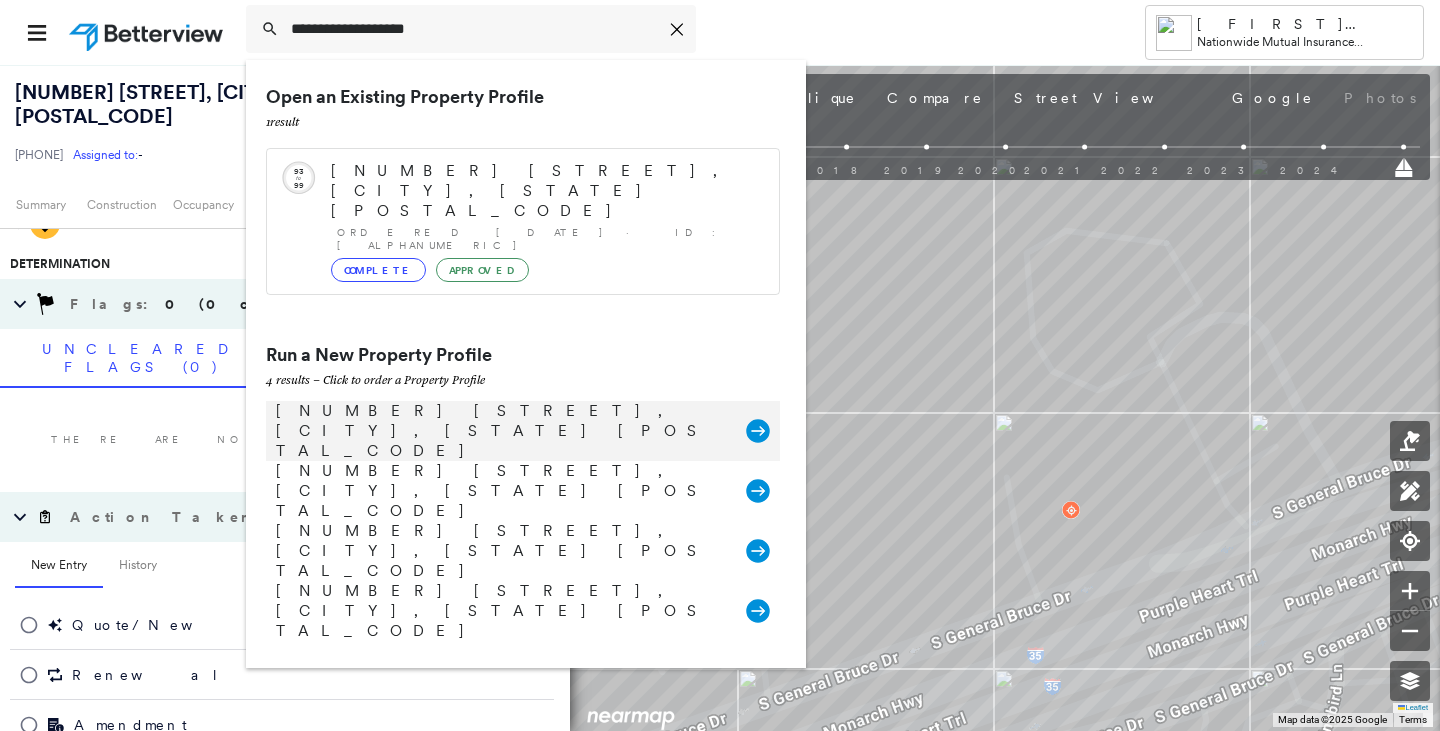 click on "[NUMBER] [STREET], [CITY], [STATE] [POSTAL_CODE]" at bounding box center [501, 431] 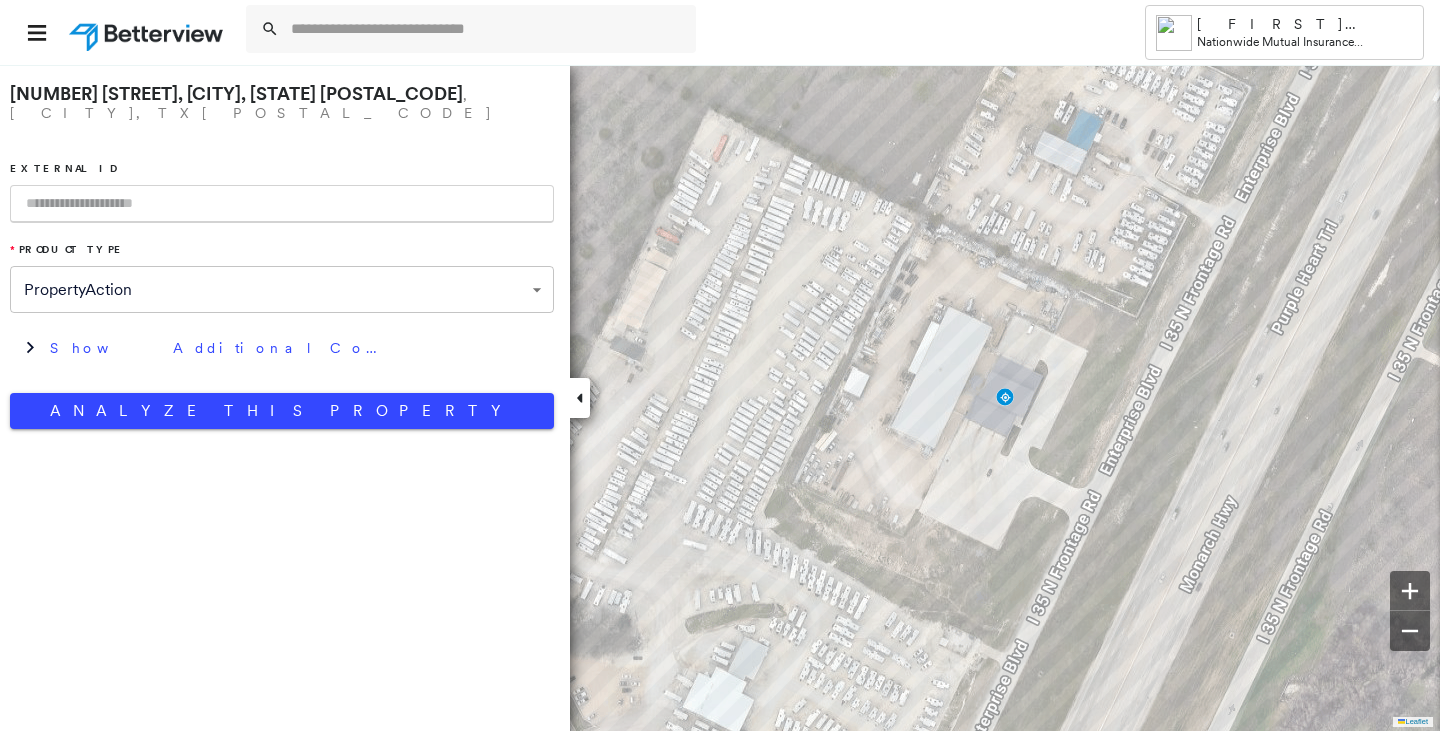 click at bounding box center (282, 204) 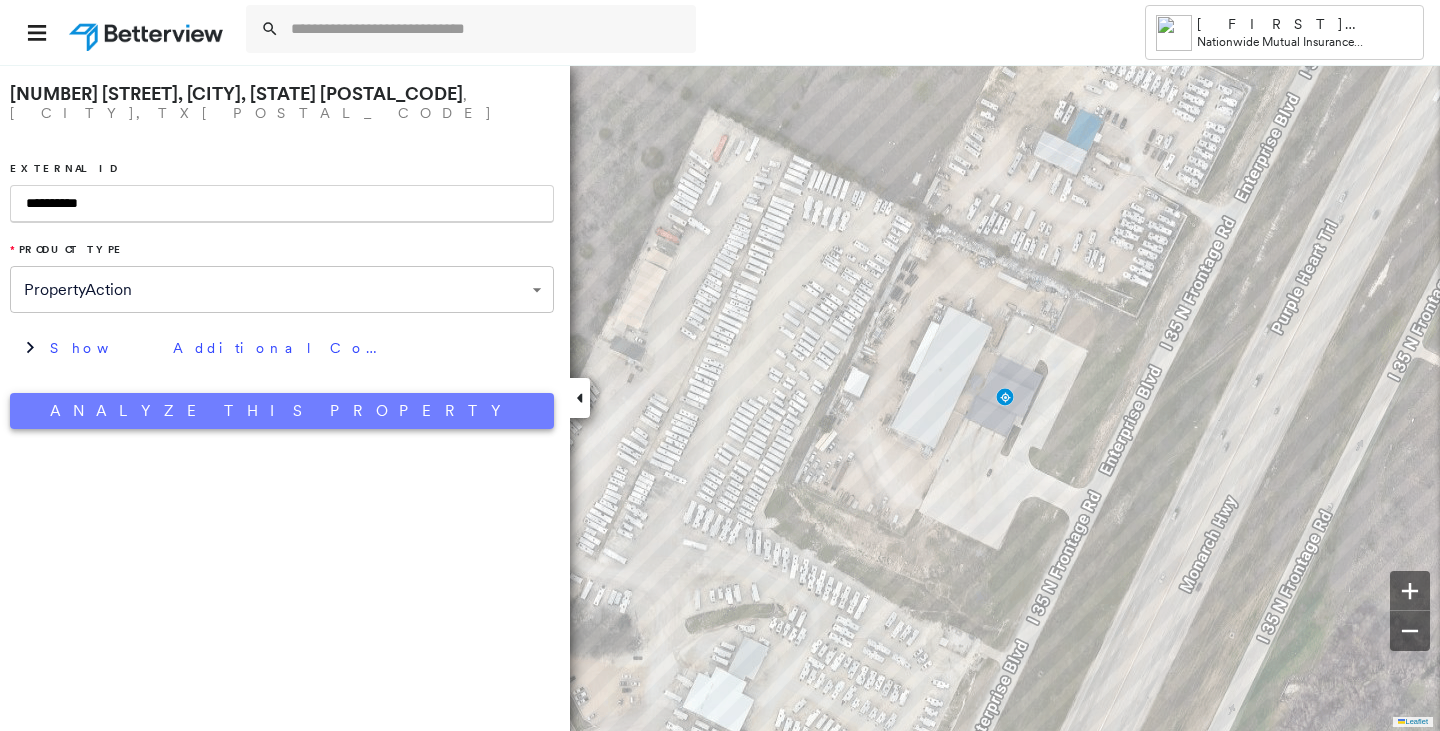type on "**********" 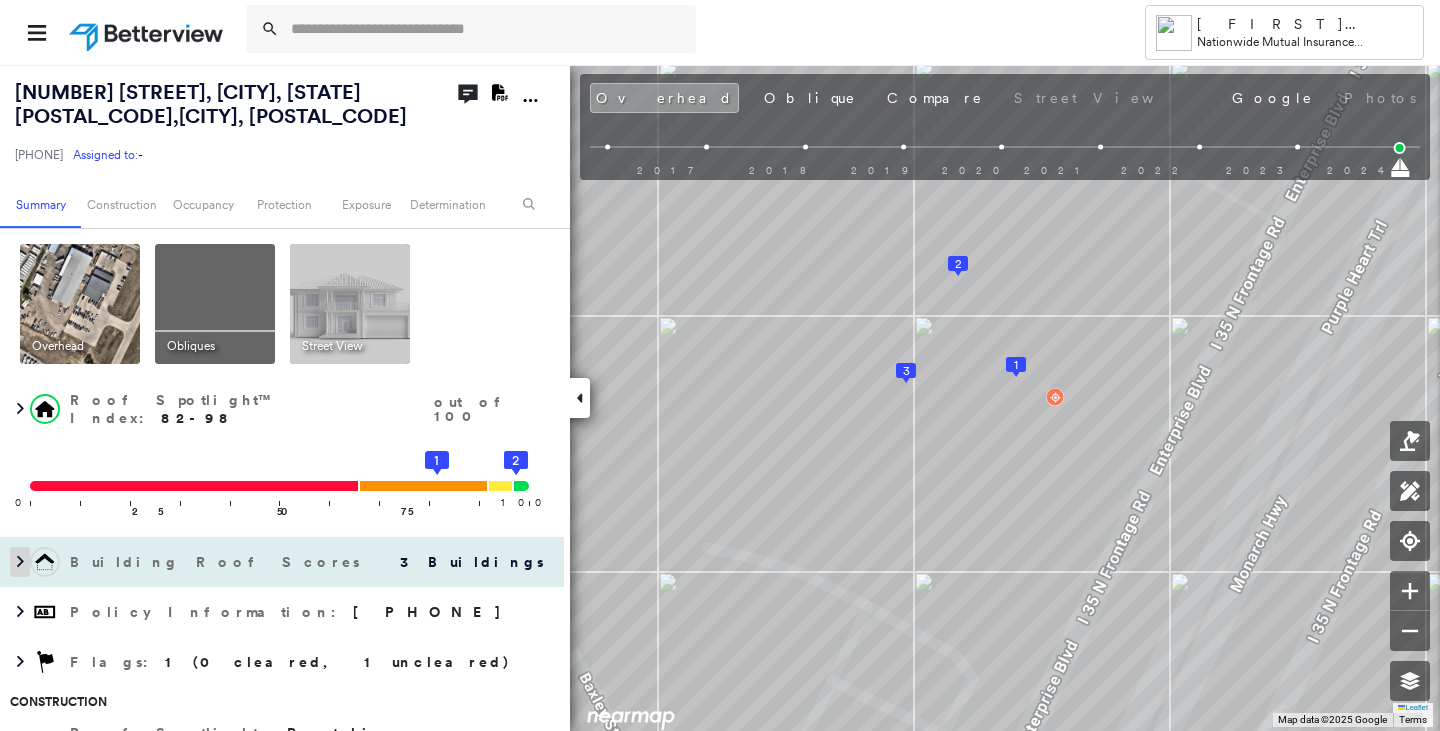 click 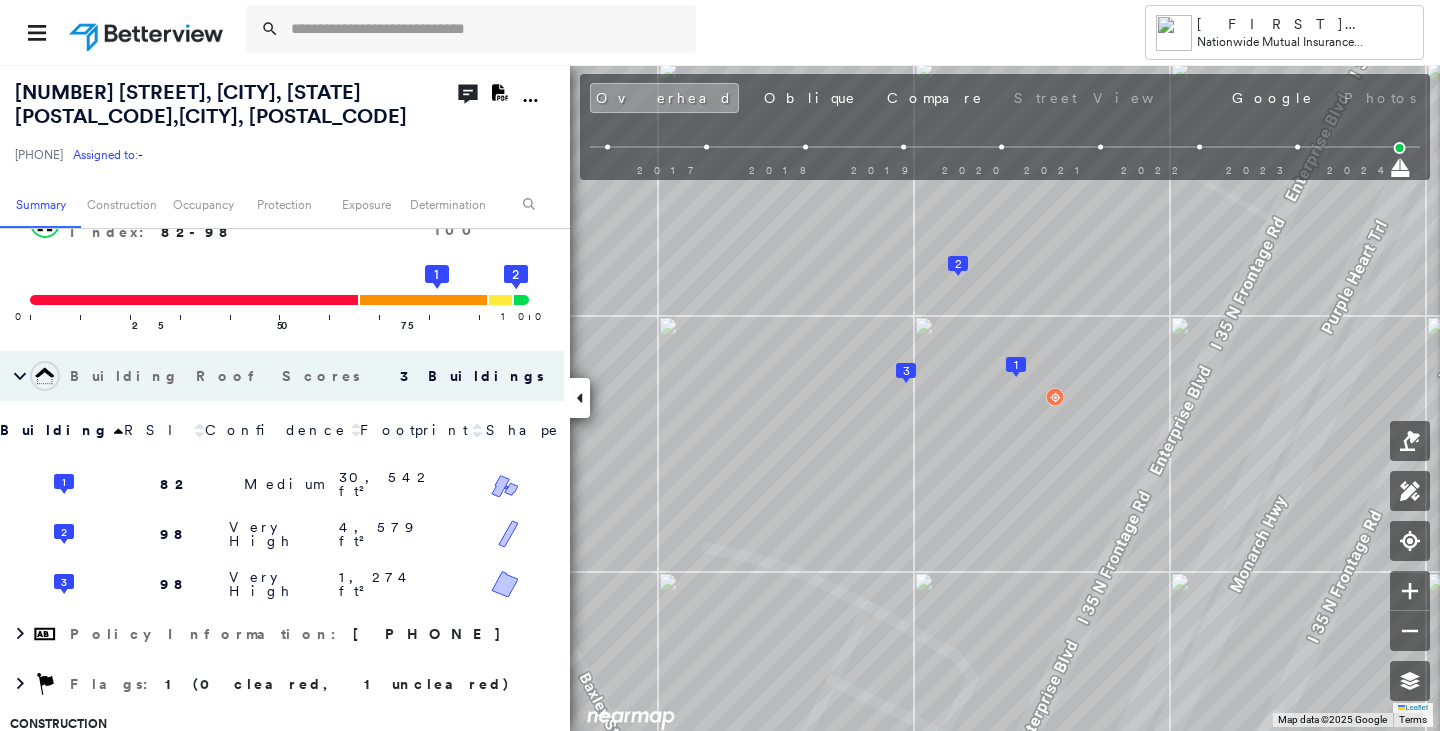 scroll, scrollTop: 200, scrollLeft: 0, axis: vertical 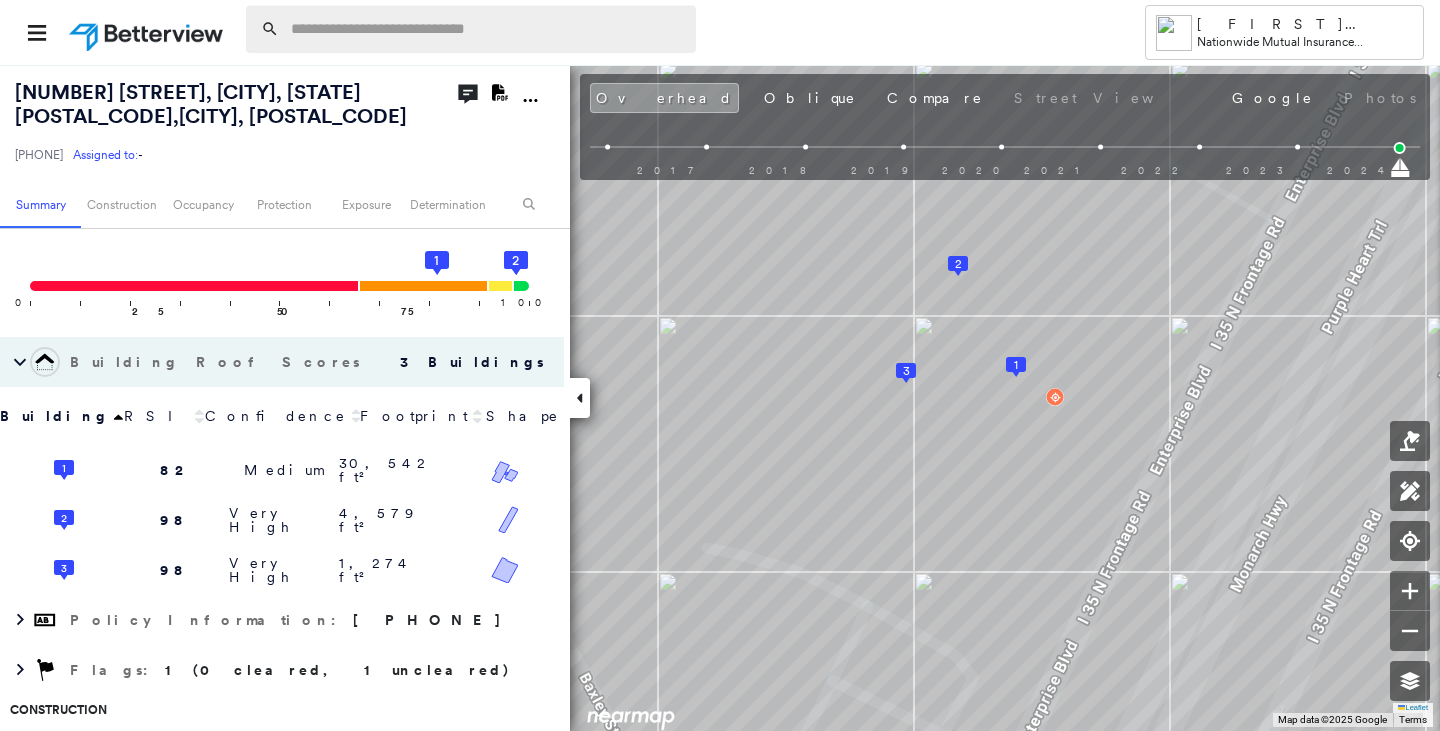 click at bounding box center [487, 29] 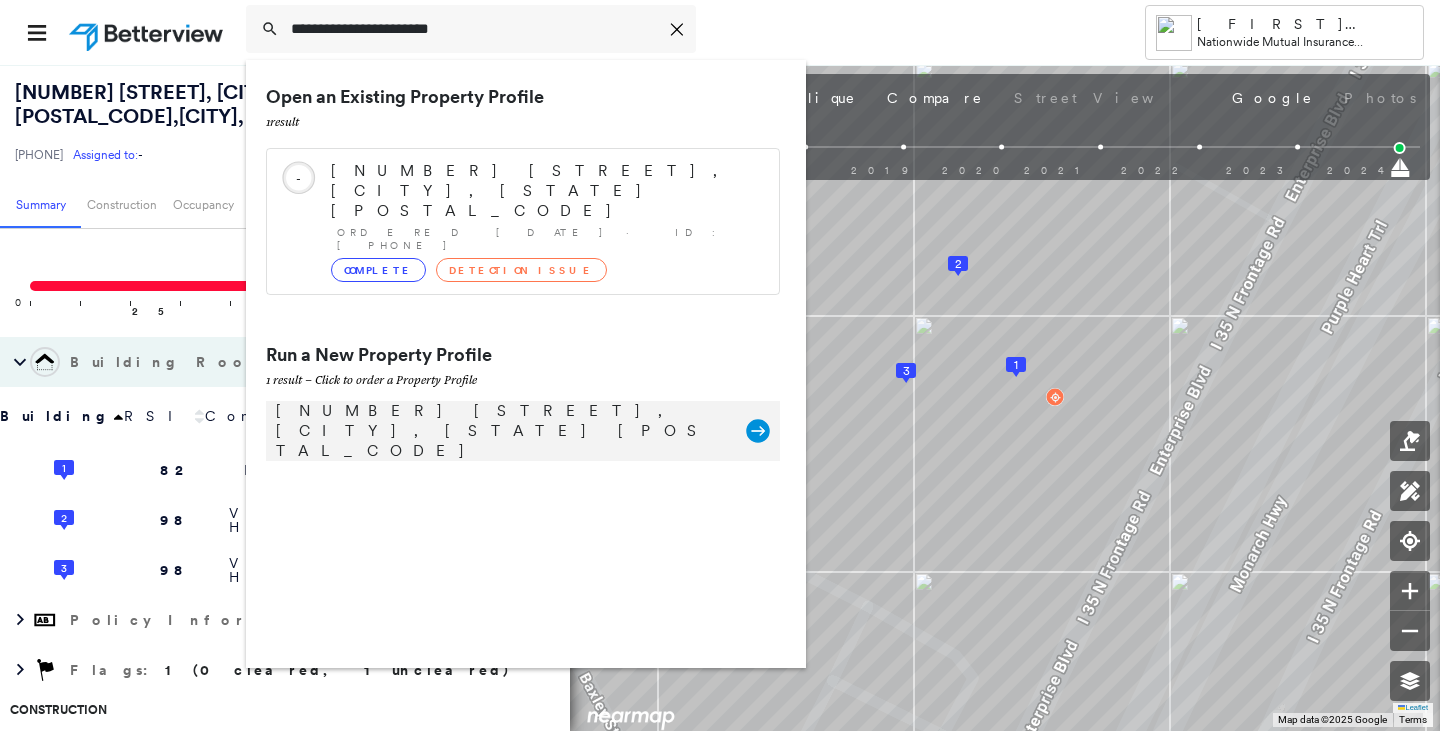 type on "**********" 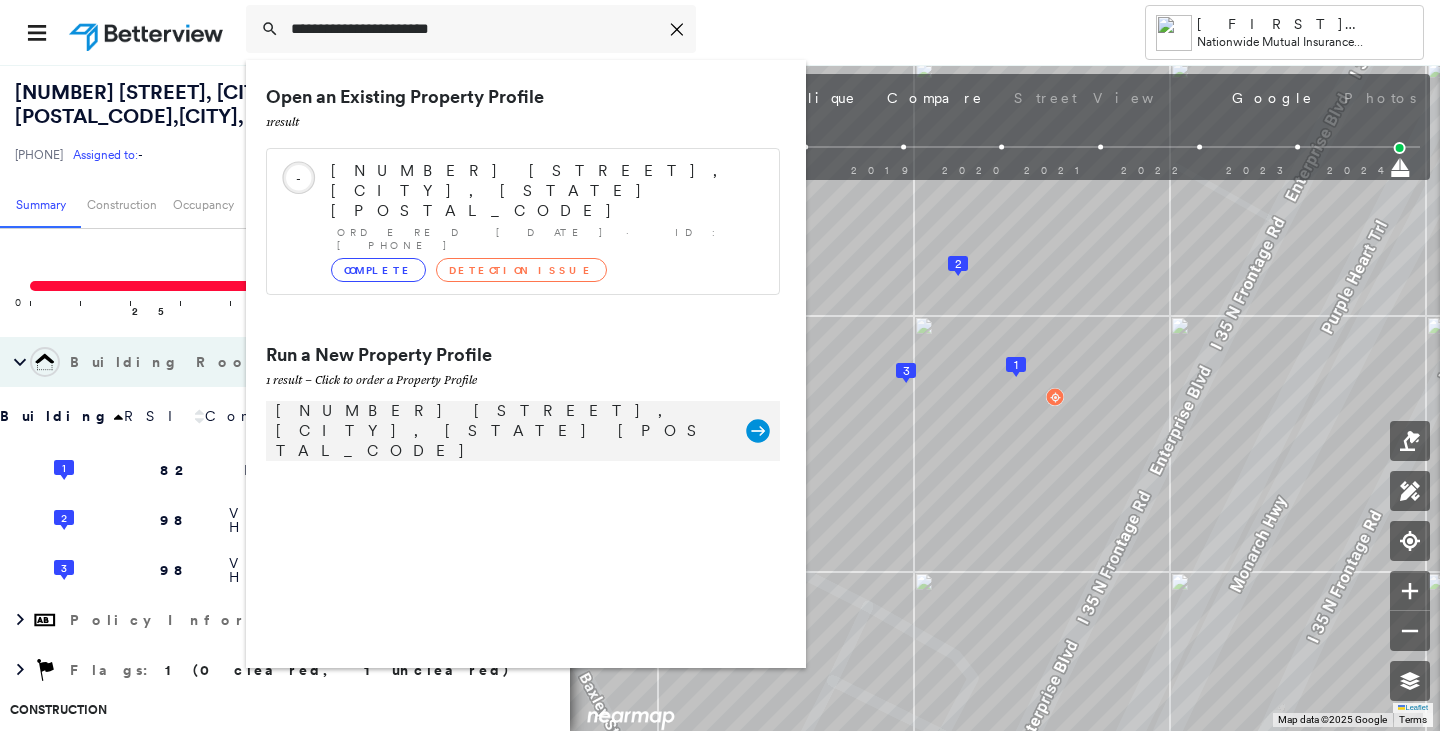 click 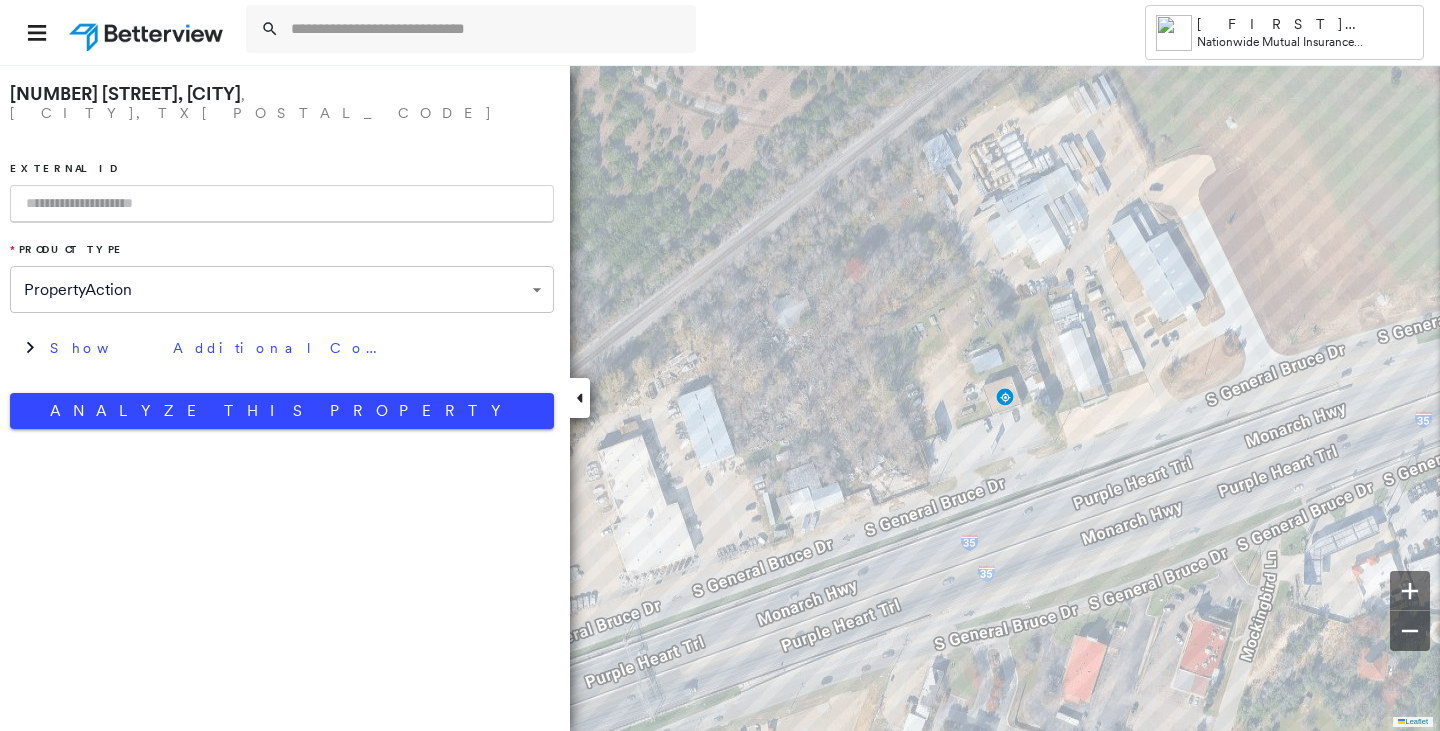 click at bounding box center [282, 204] 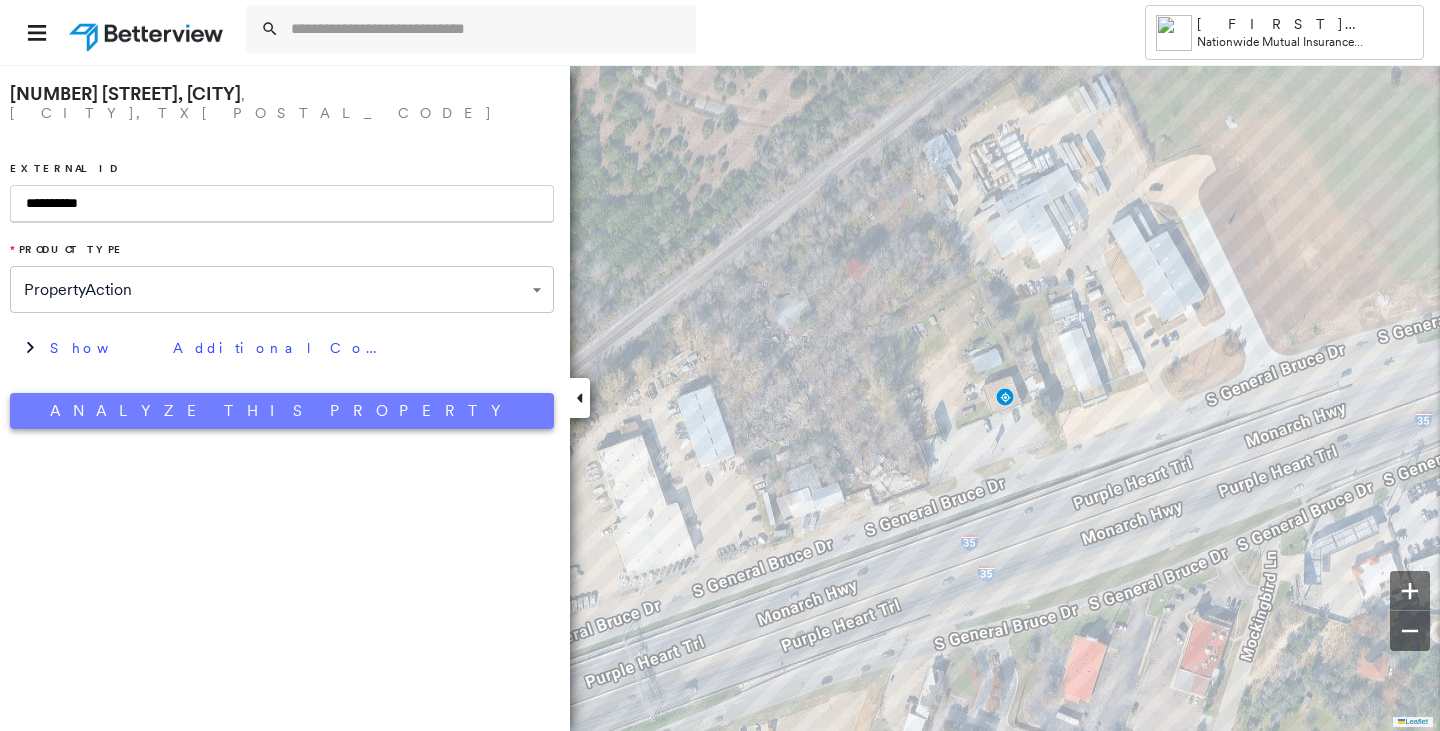 type on "**********" 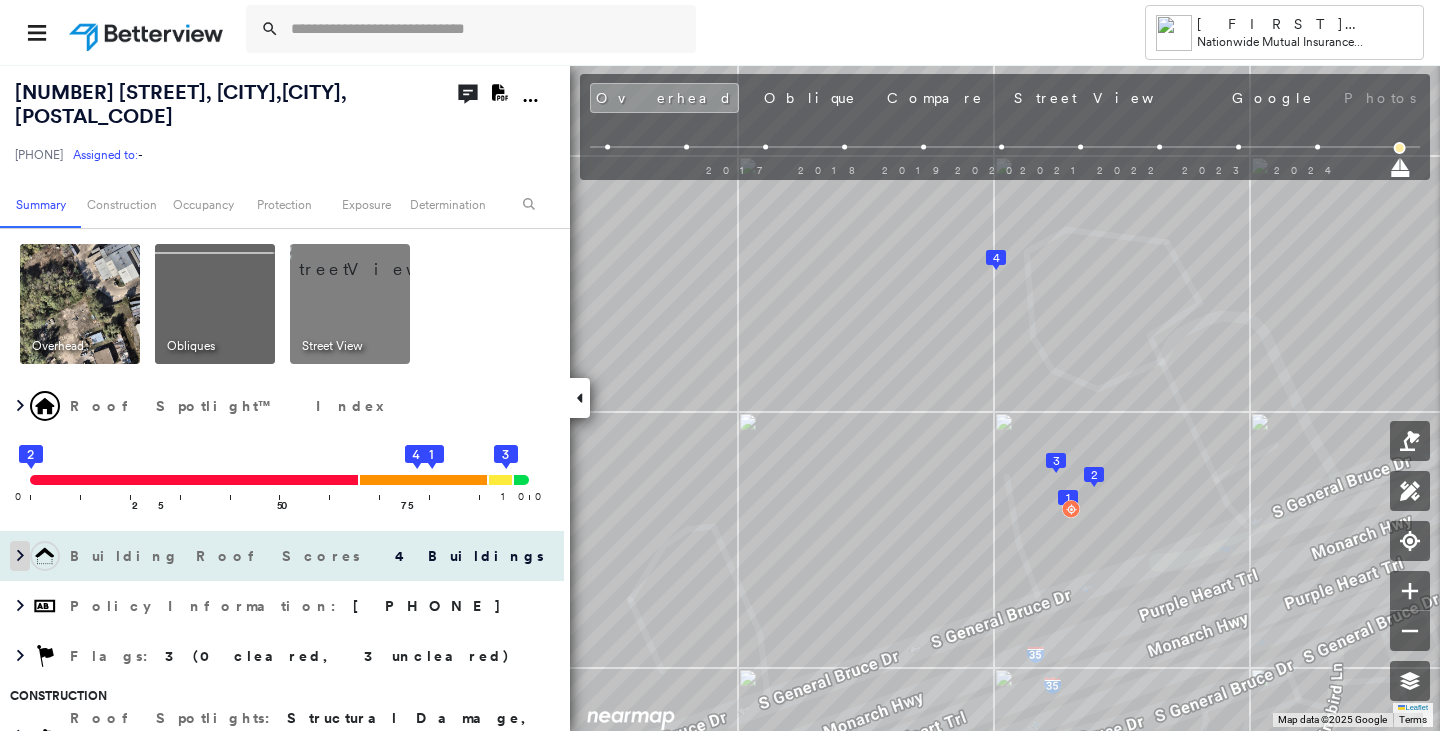 click at bounding box center (20, 556) 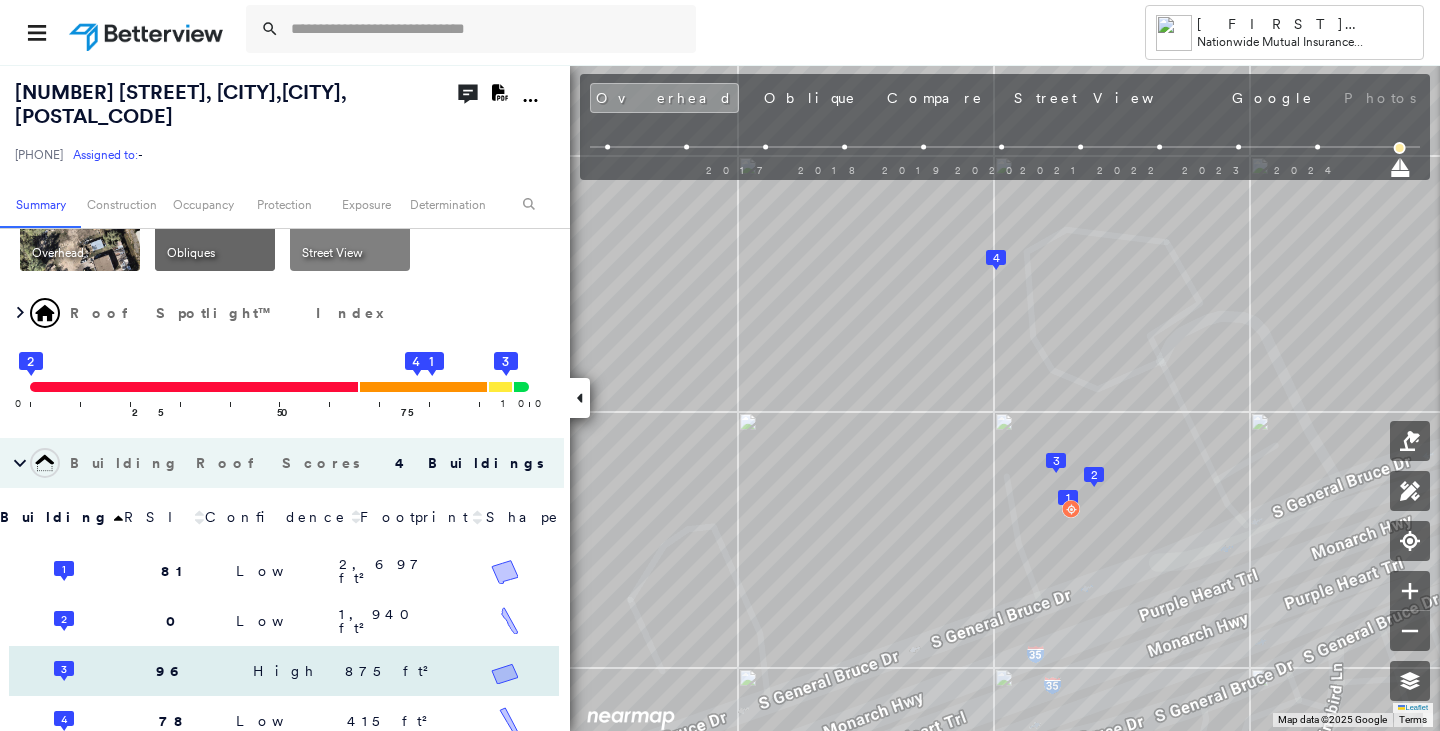 scroll, scrollTop: 200, scrollLeft: 0, axis: vertical 